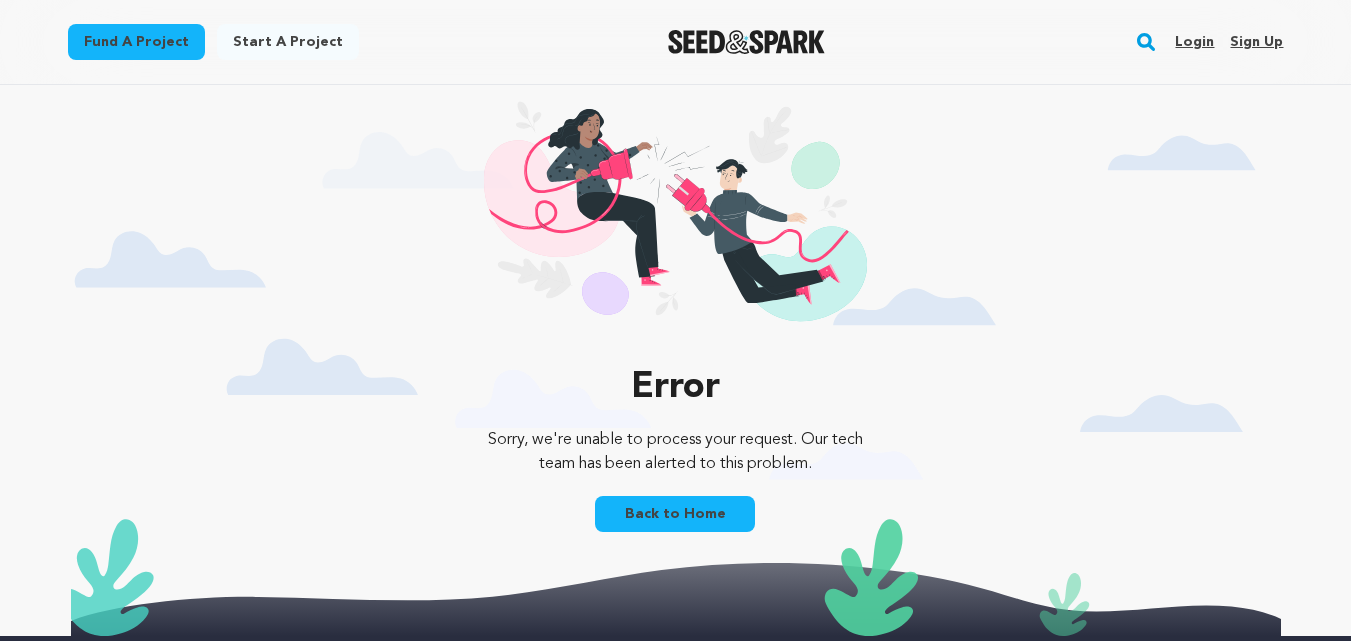 scroll, scrollTop: 0, scrollLeft: 0, axis: both 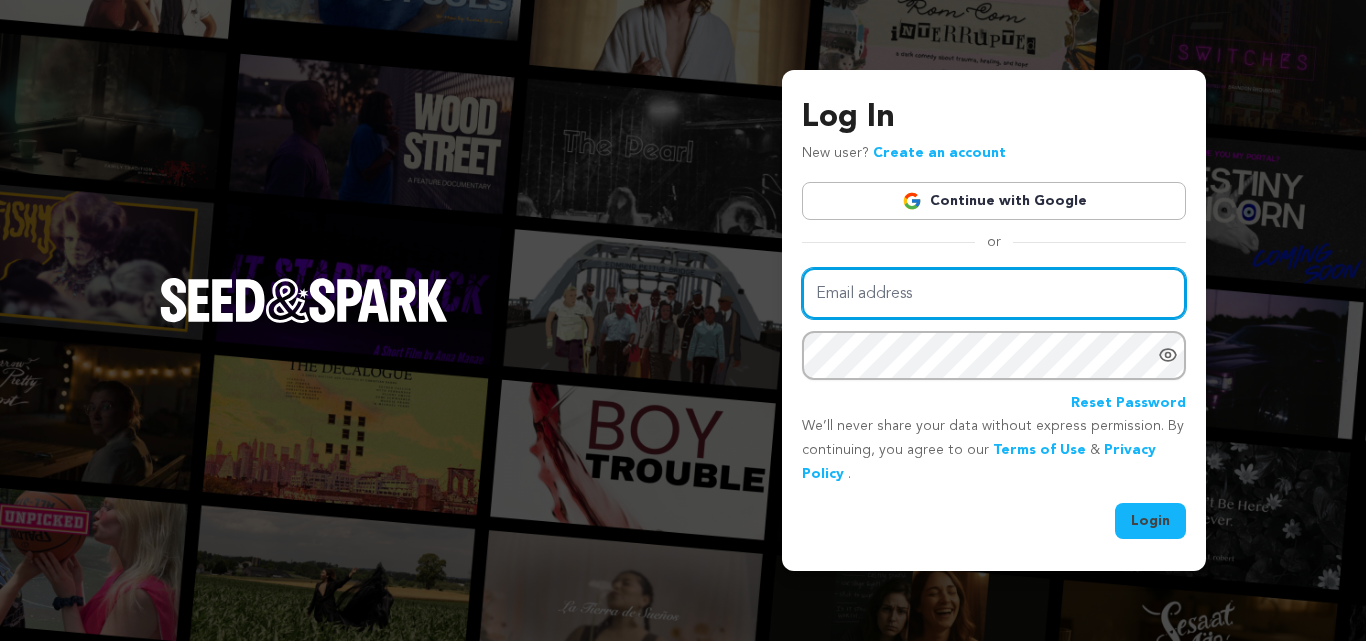 type on "harrylawrean@gmail.com" 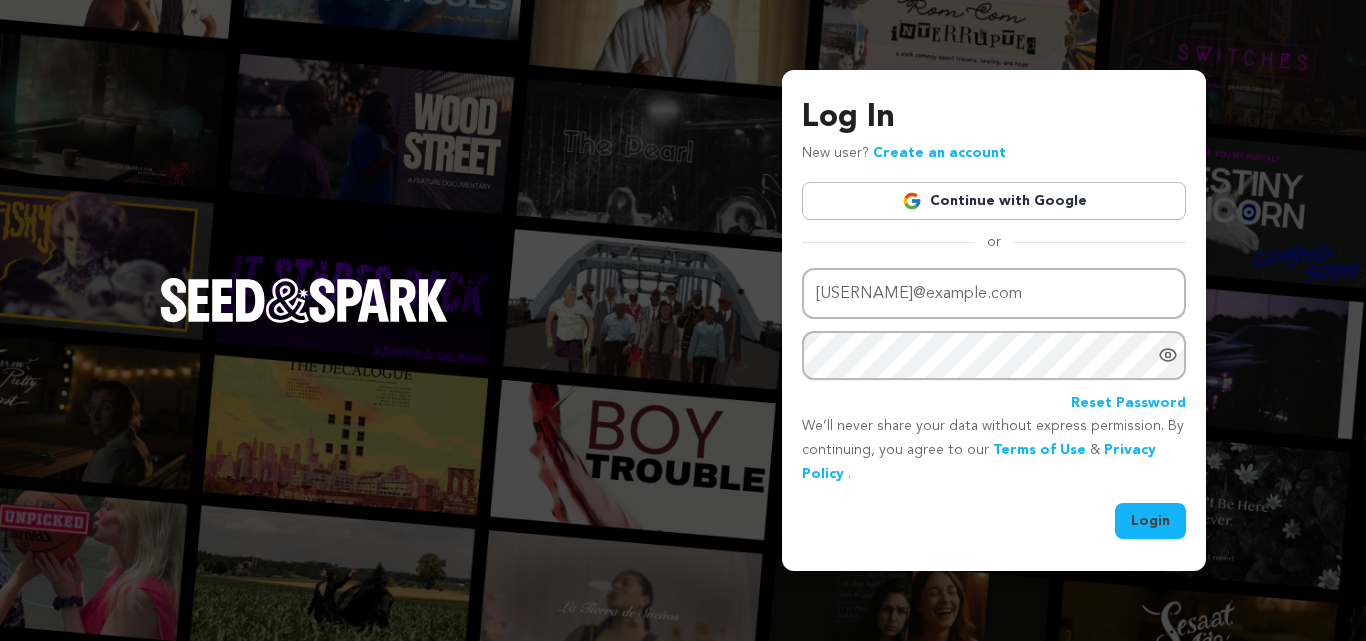 click on "Login" at bounding box center [1150, 521] 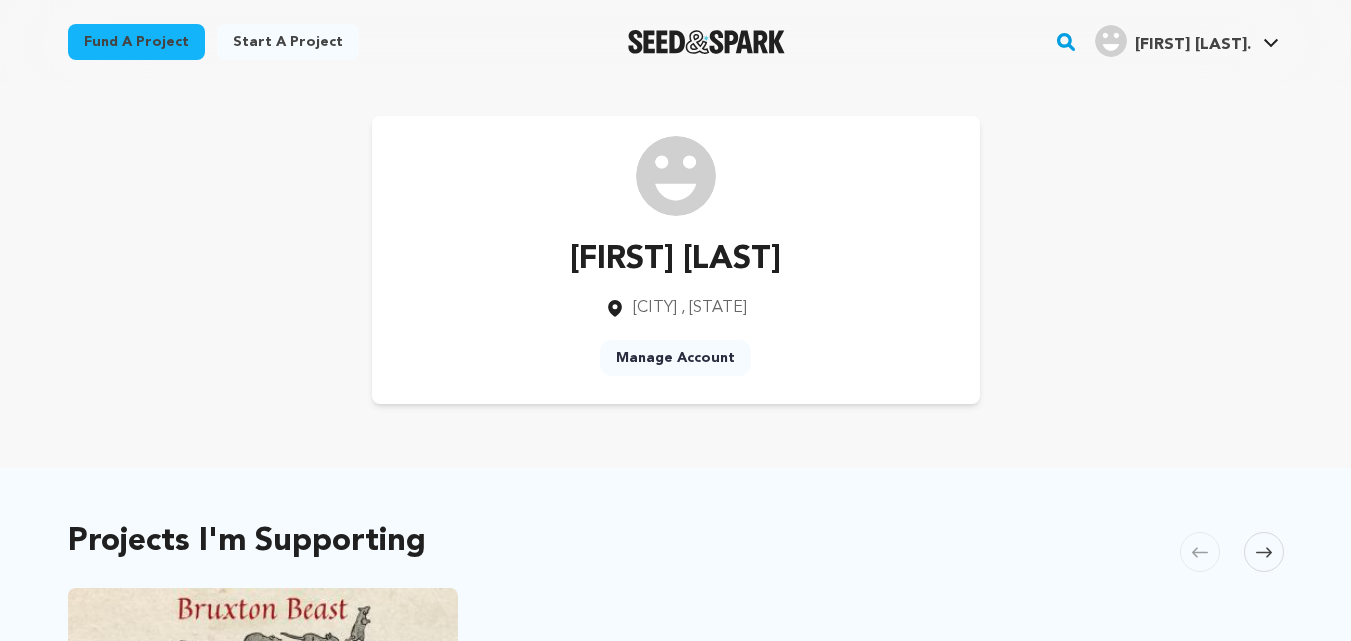 scroll, scrollTop: 0, scrollLeft: 0, axis: both 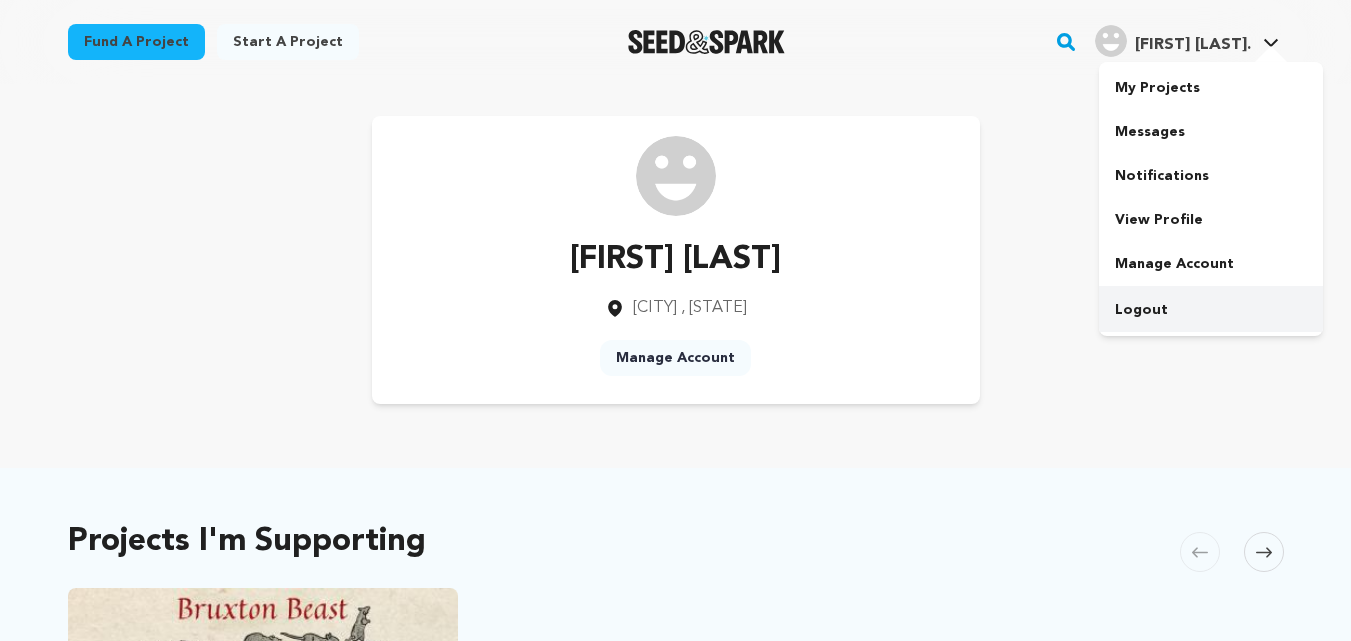 click on "Logout" at bounding box center (1211, 310) 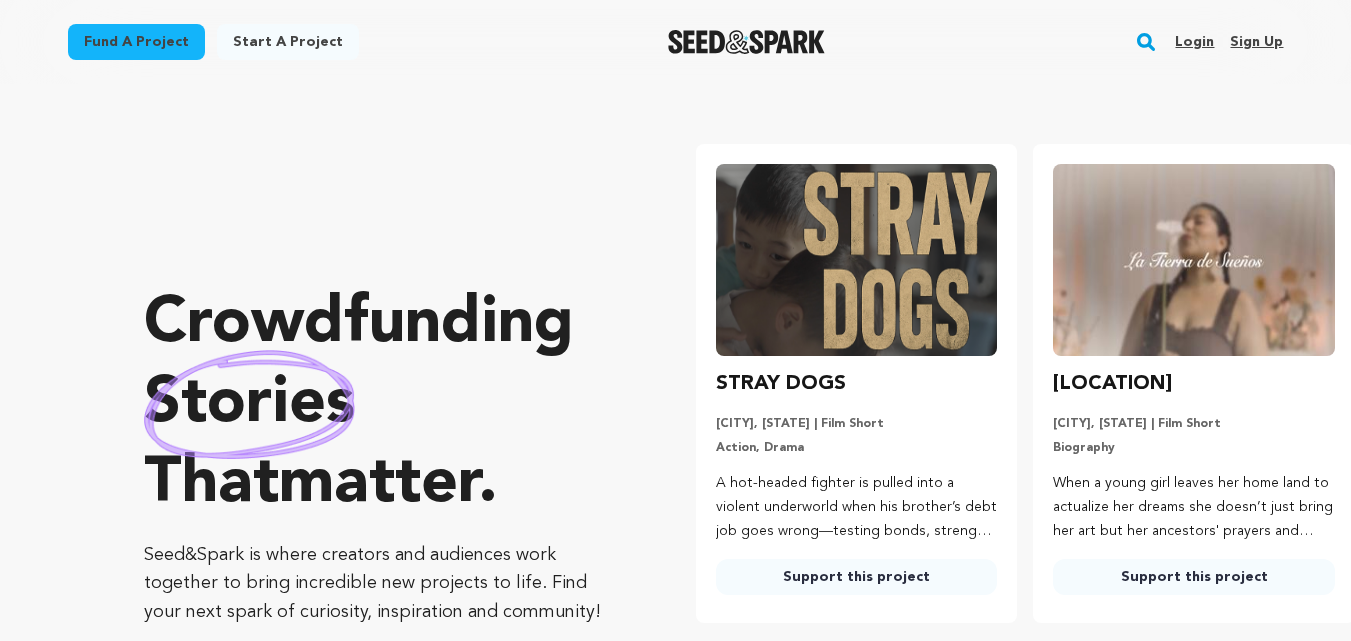 scroll, scrollTop: 0, scrollLeft: 0, axis: both 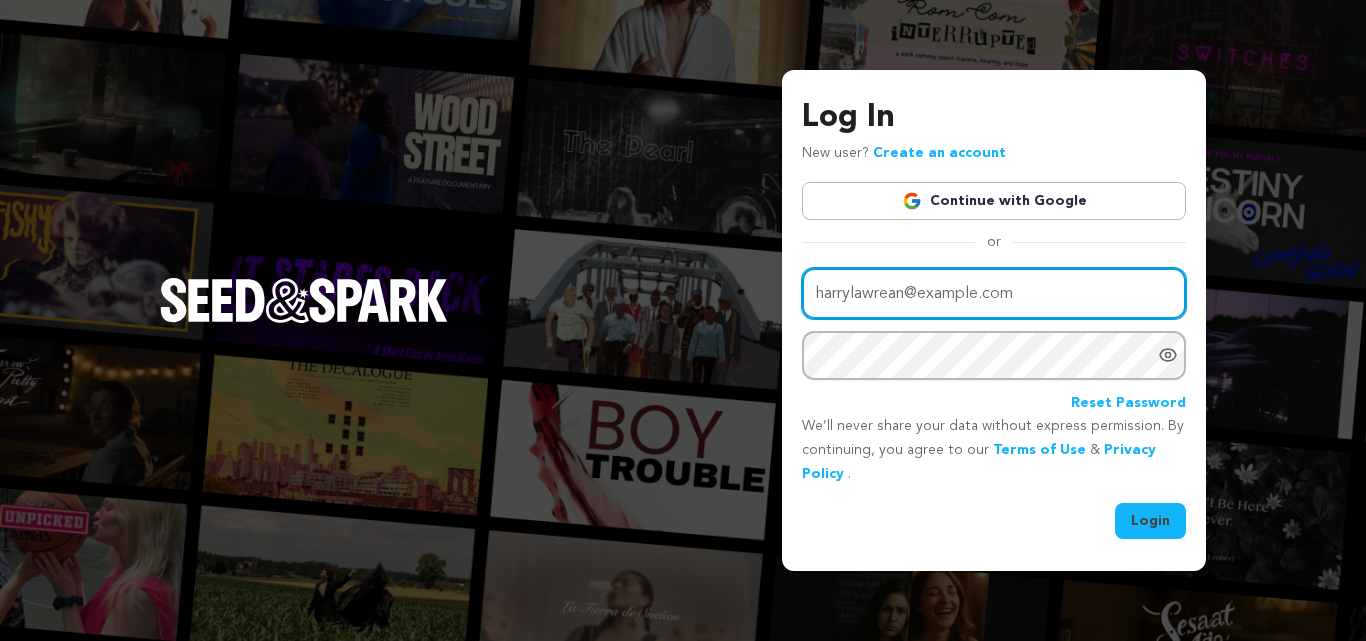 click on "harrylawrean@gmail.com" at bounding box center [994, 293] 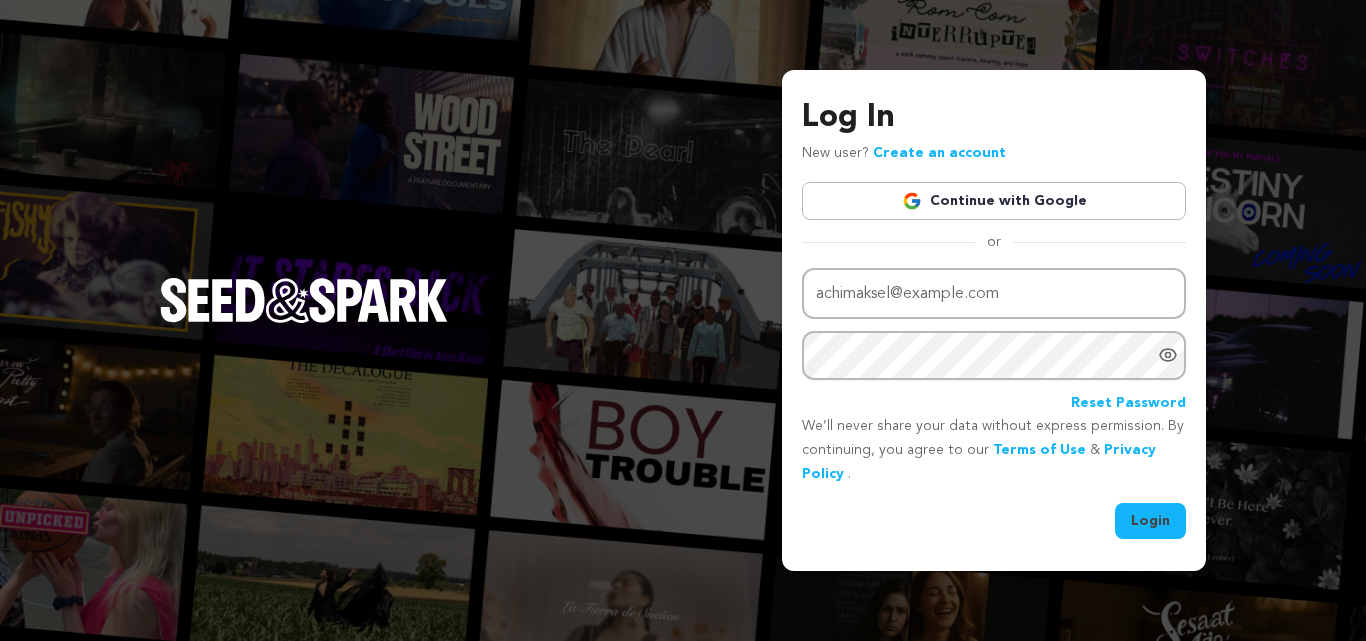 type on "harrylawrean@gmail.com" 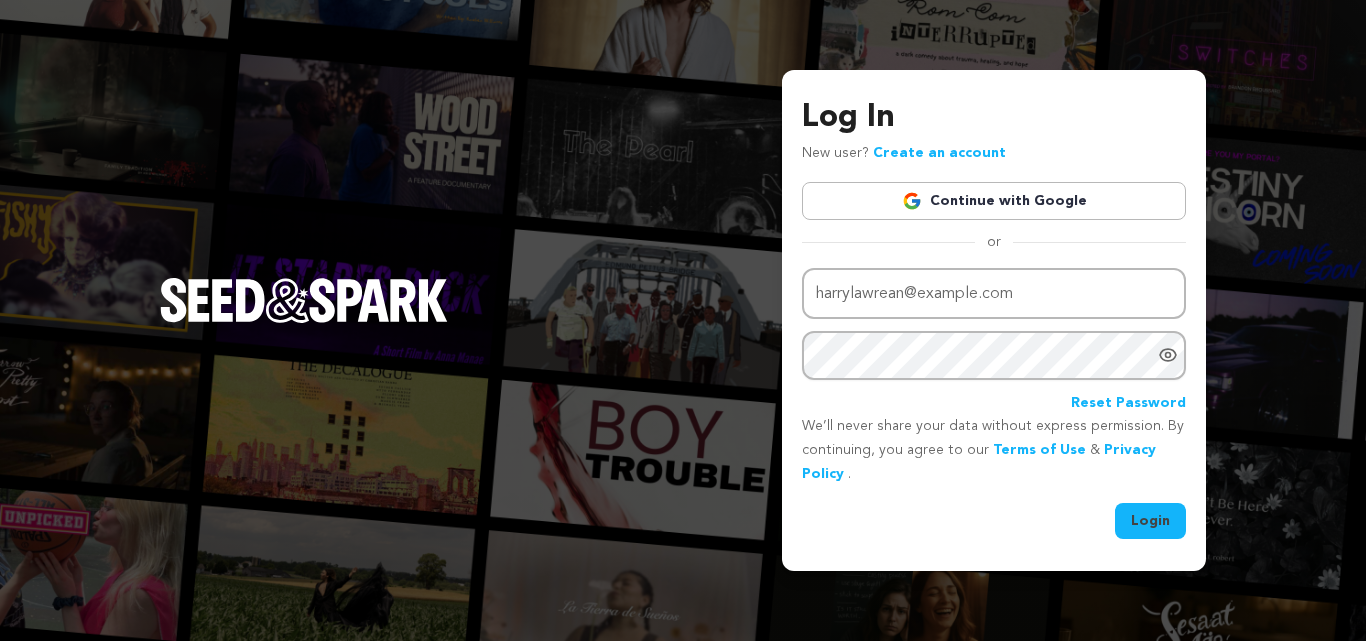 click on "Login" at bounding box center [1150, 521] 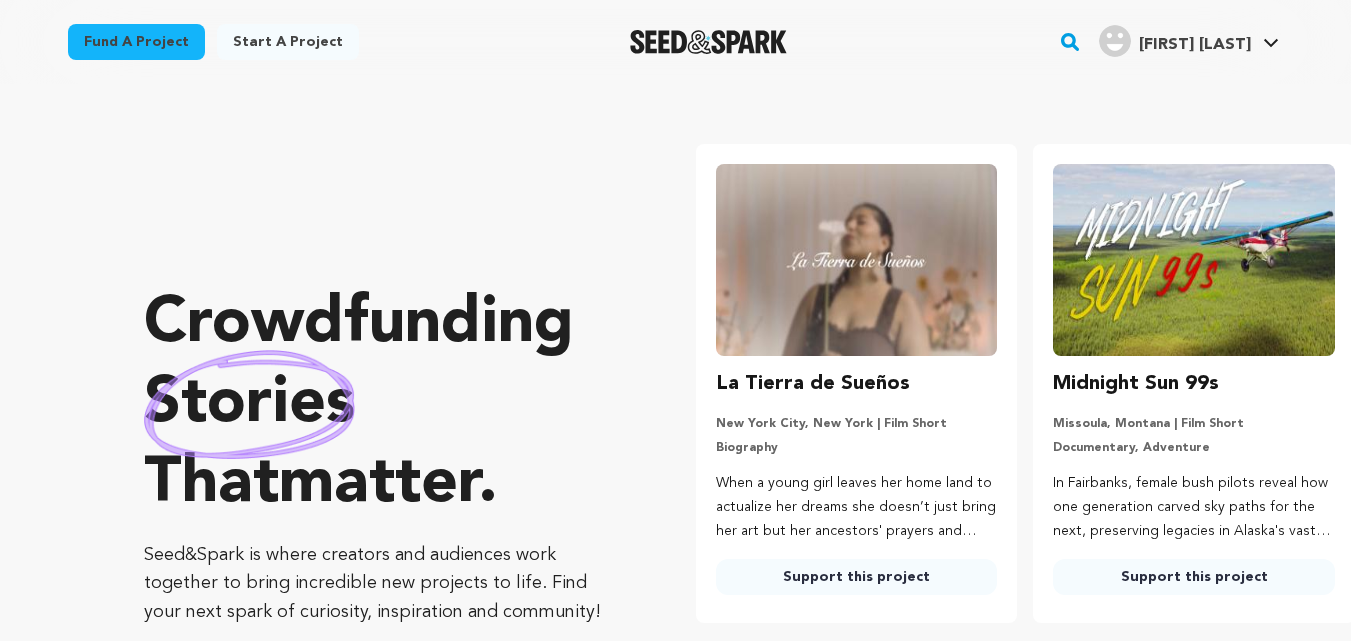 scroll, scrollTop: 0, scrollLeft: 0, axis: both 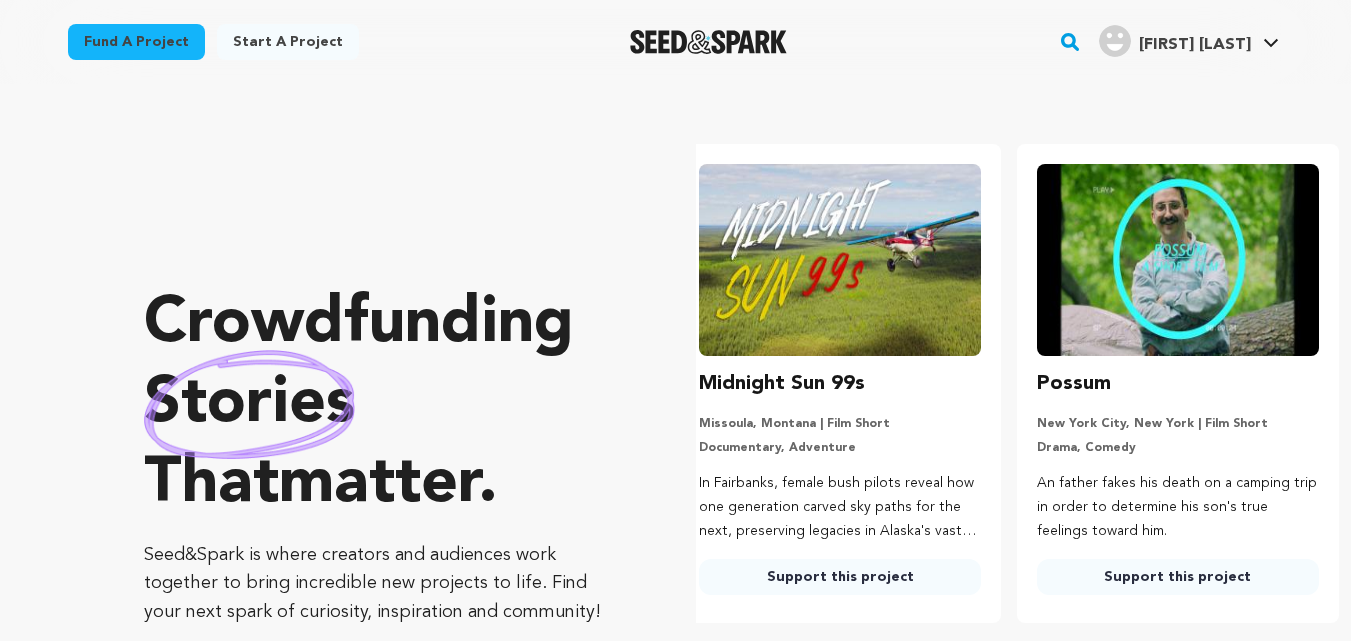 click on "Harry L.
Harry L." at bounding box center (1189, 39) 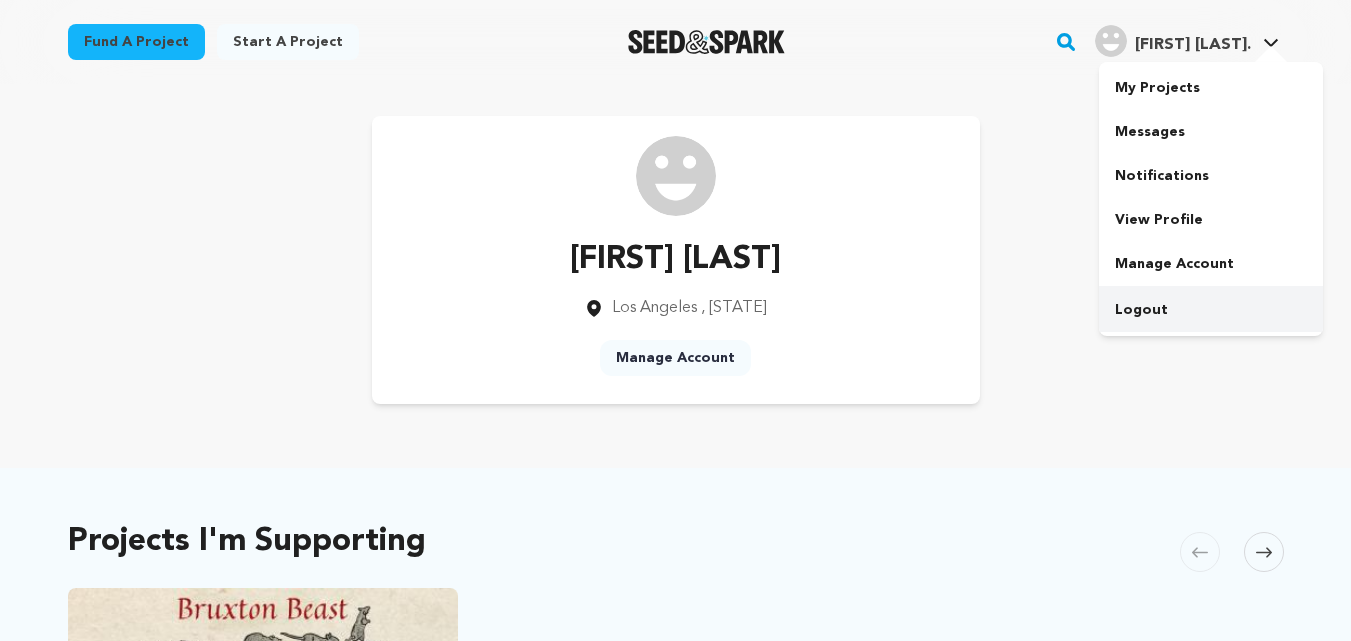 scroll, scrollTop: 0, scrollLeft: 0, axis: both 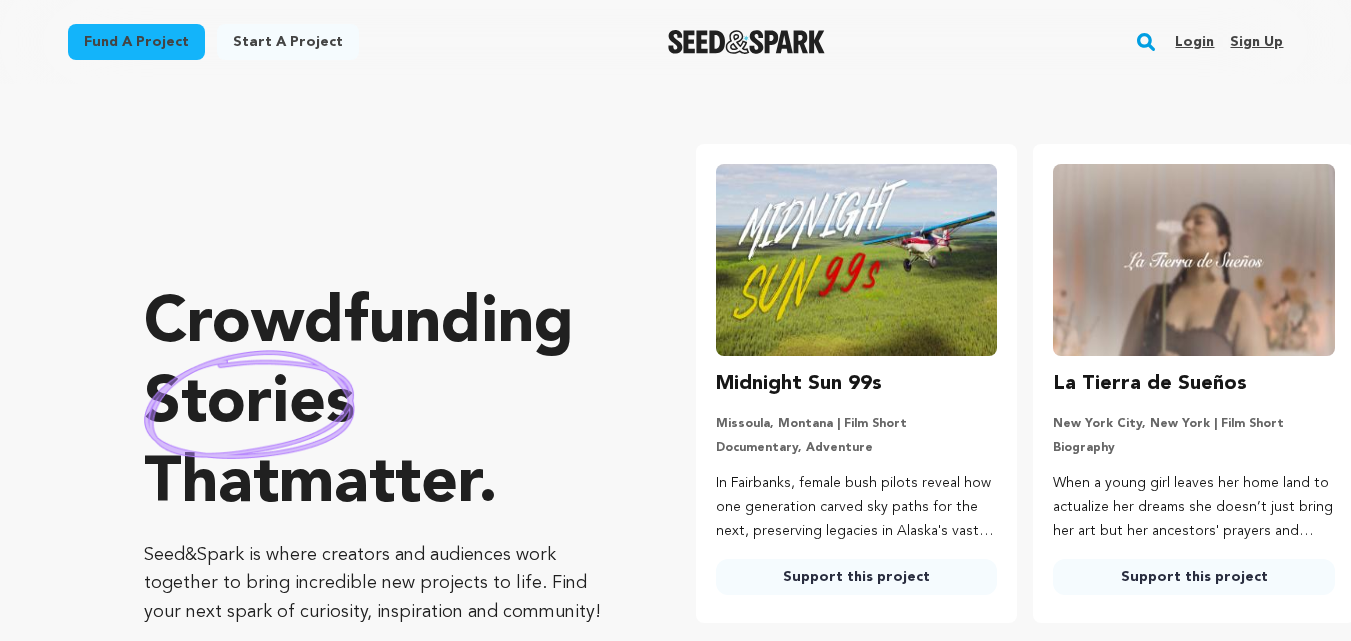 click on "Login" at bounding box center [1194, 42] 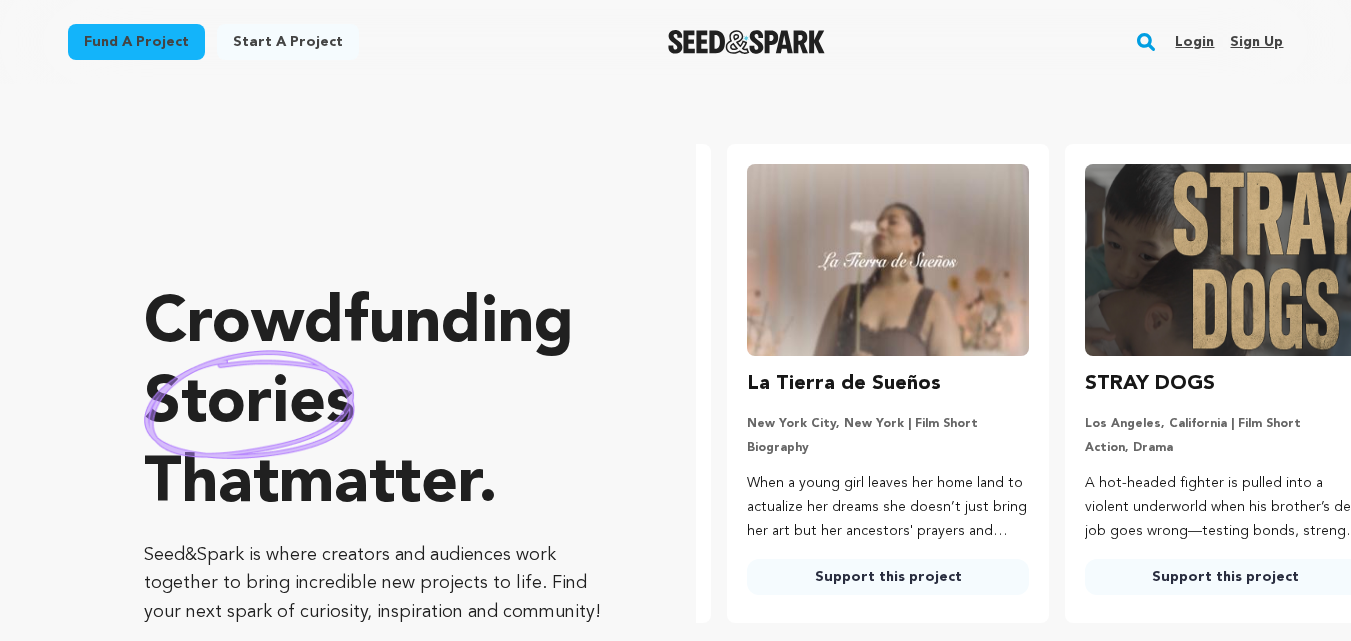 scroll, scrollTop: 0, scrollLeft: 354, axis: horizontal 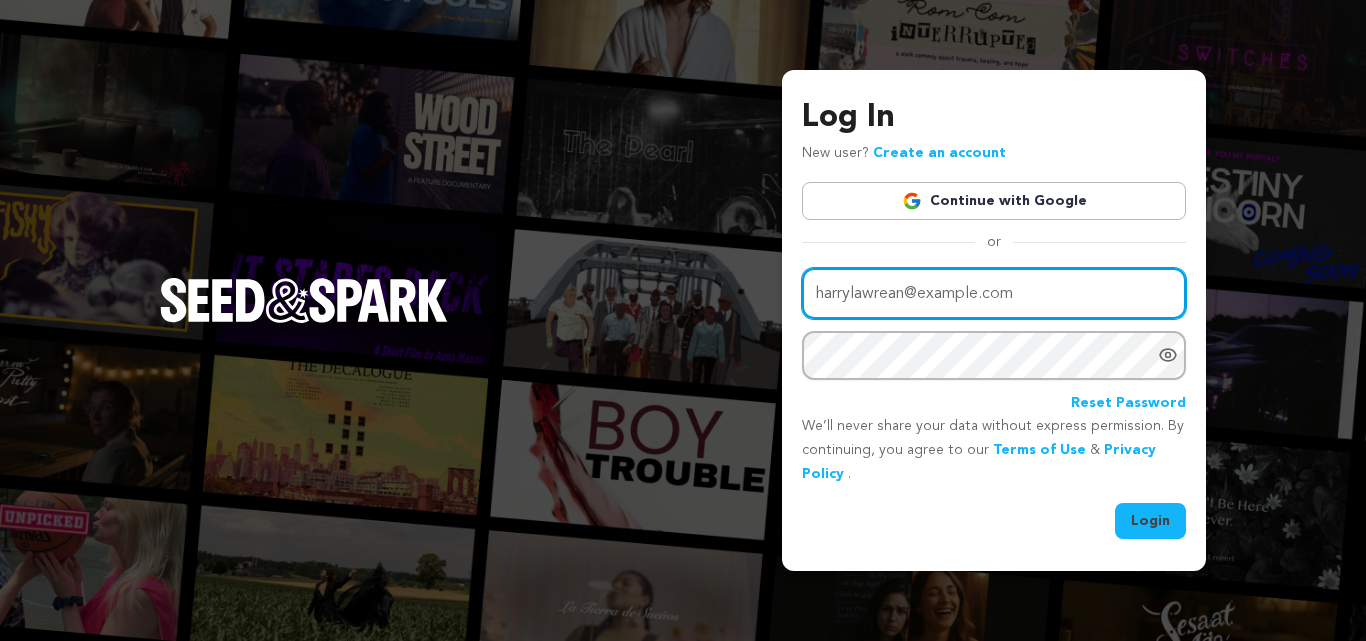 click on "harrylawrean@gmail.com" at bounding box center [994, 293] 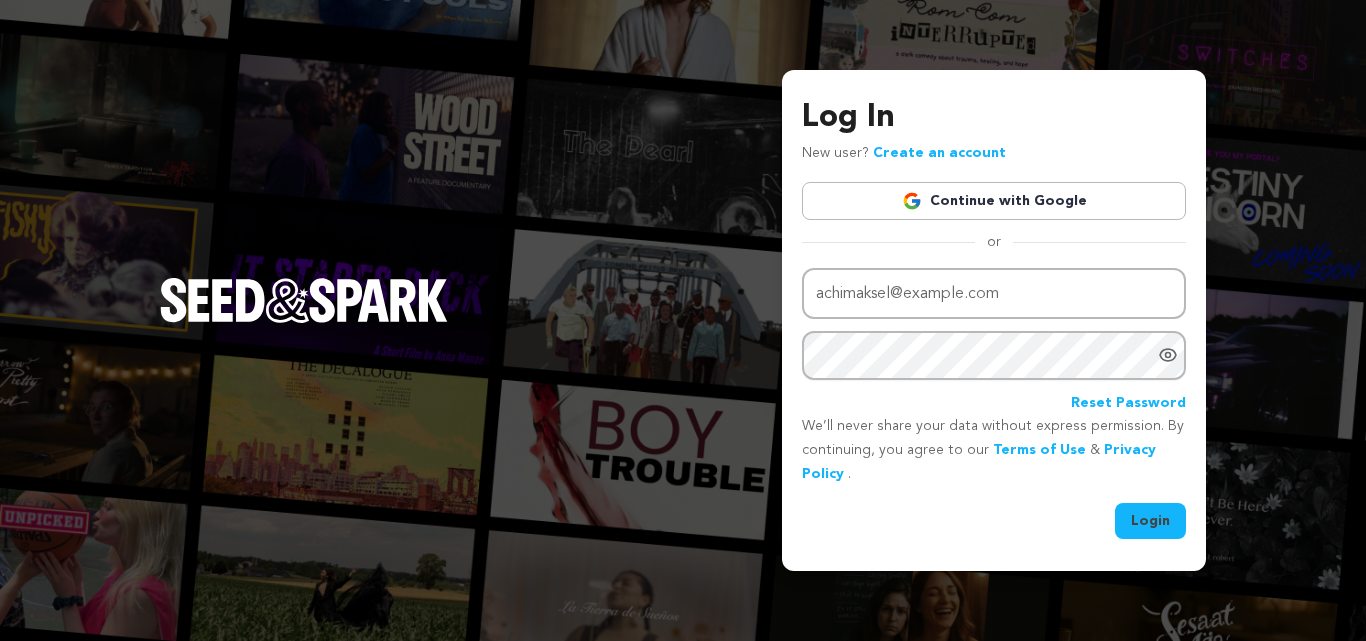 click on "Login" at bounding box center (1150, 521) 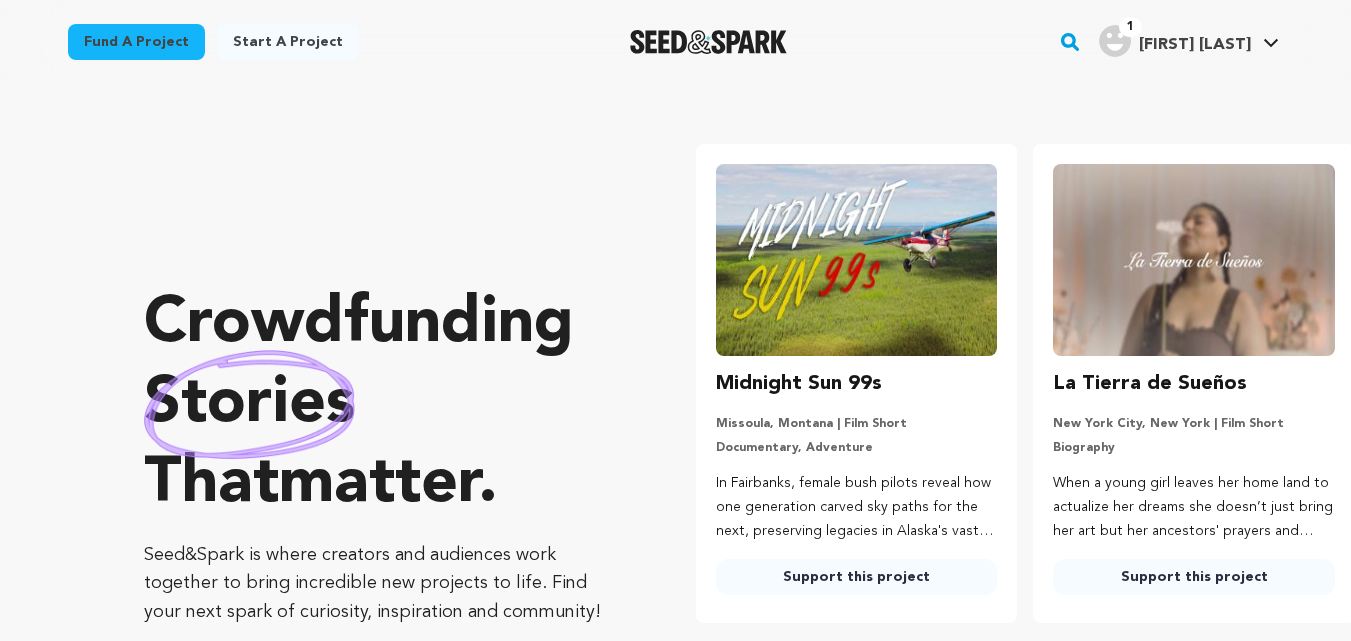 scroll, scrollTop: 0, scrollLeft: 0, axis: both 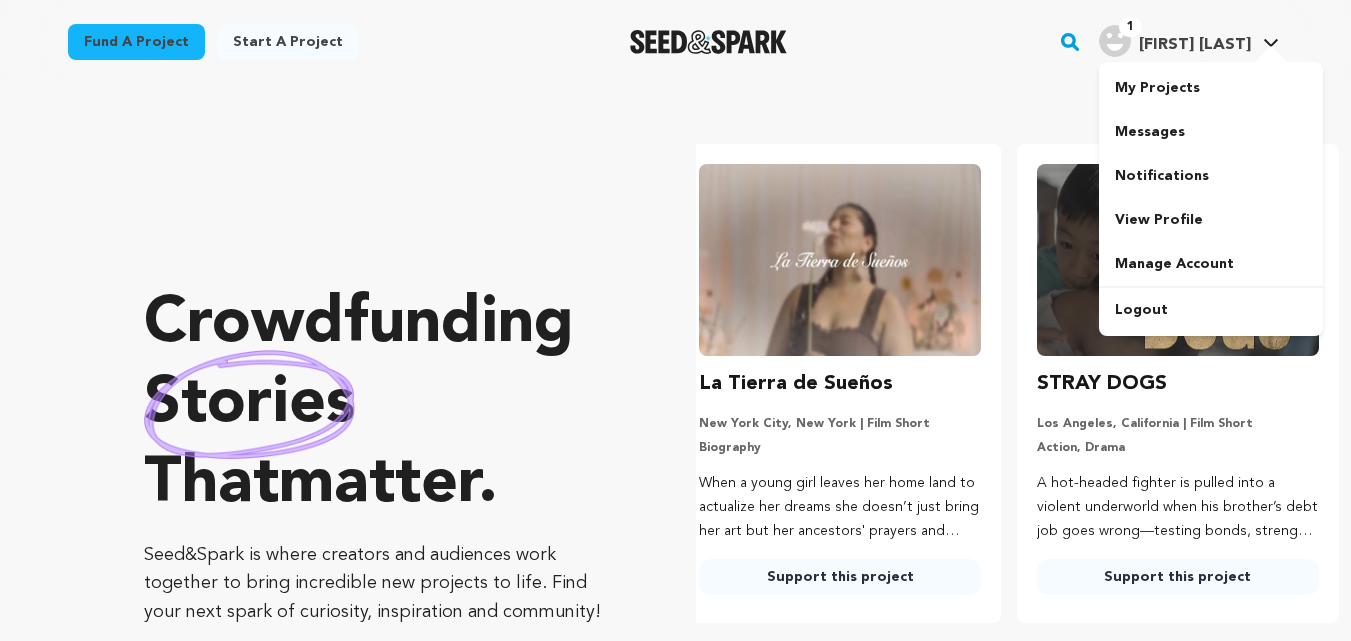 click on "1
[NAME] [NAME]
[NAME] [NAME]" at bounding box center [1189, 42] 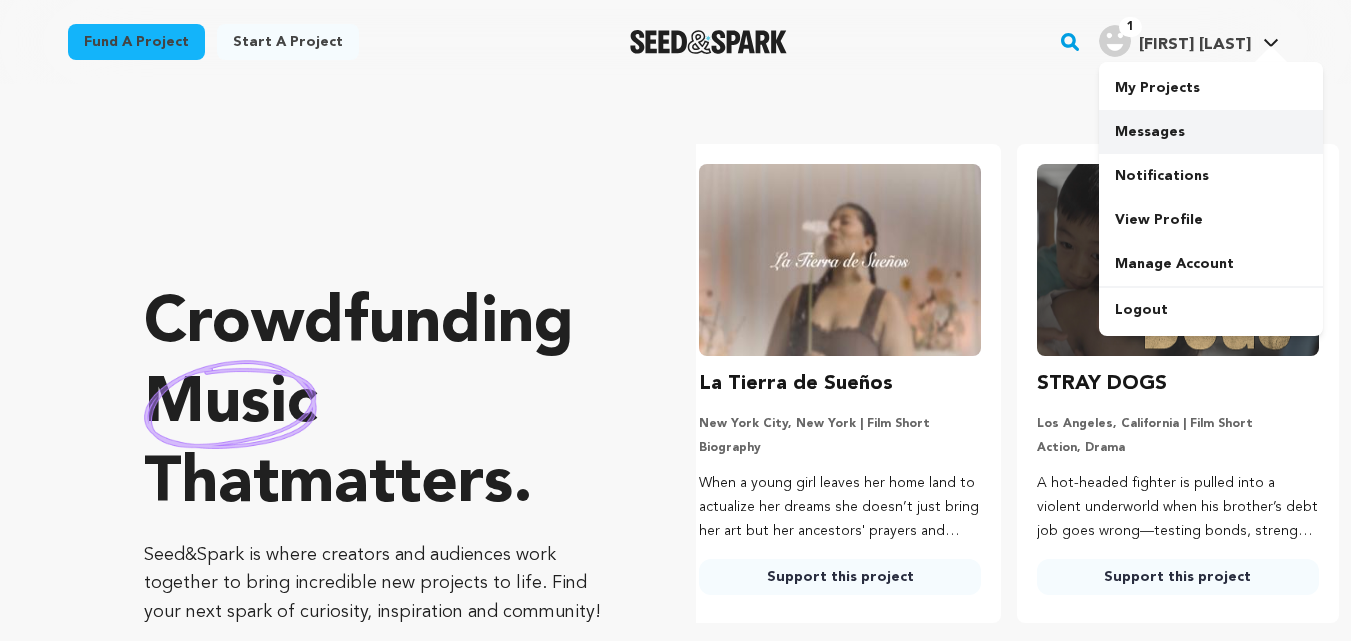 click on "Messages" at bounding box center (1211, 132) 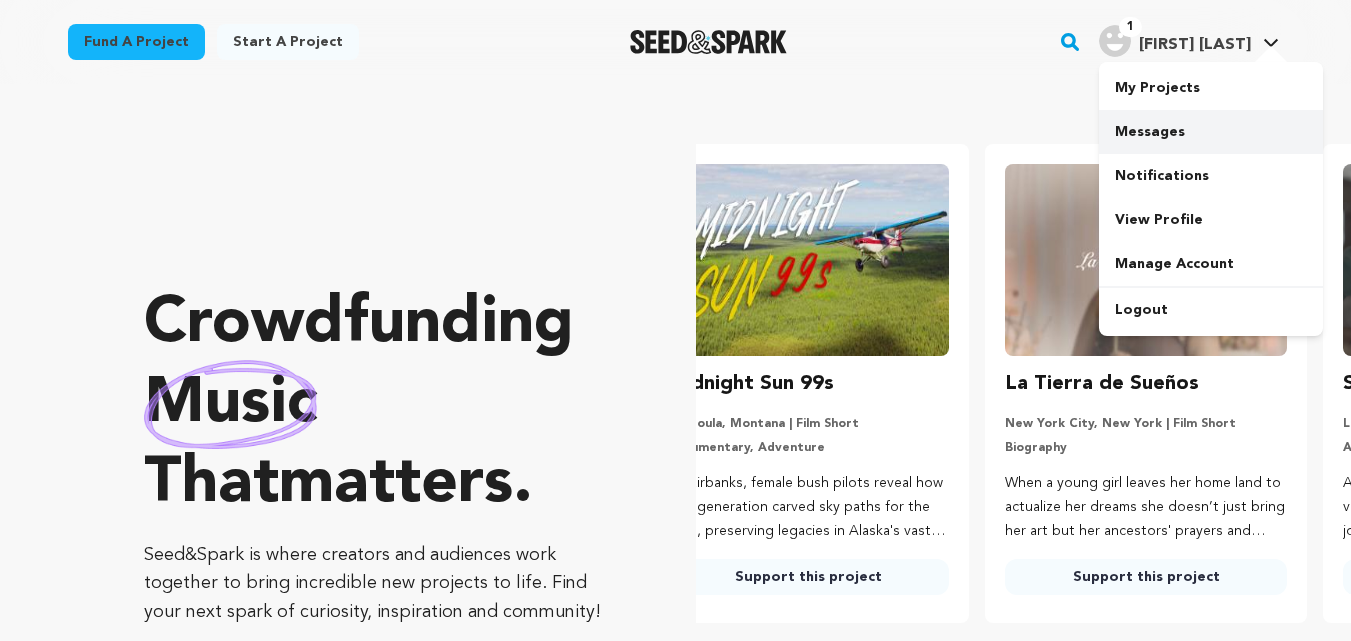 scroll, scrollTop: 0, scrollLeft: 0, axis: both 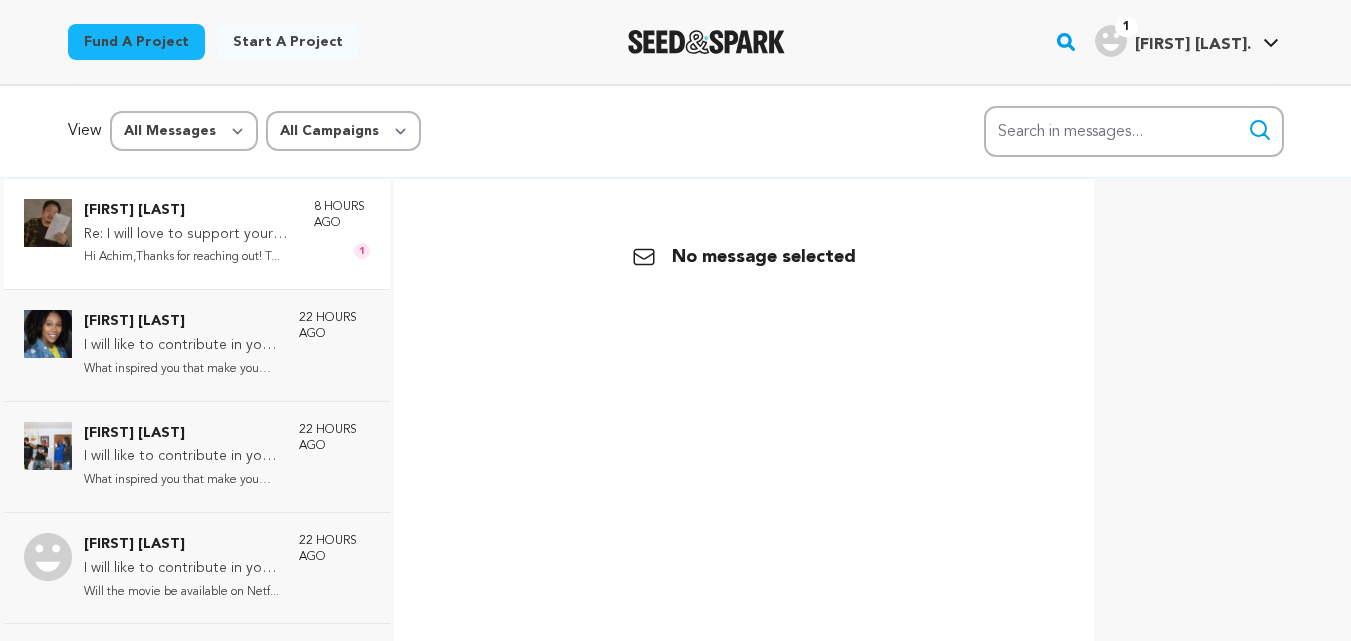 click on "8 hours ago
1" at bounding box center [342, 234] 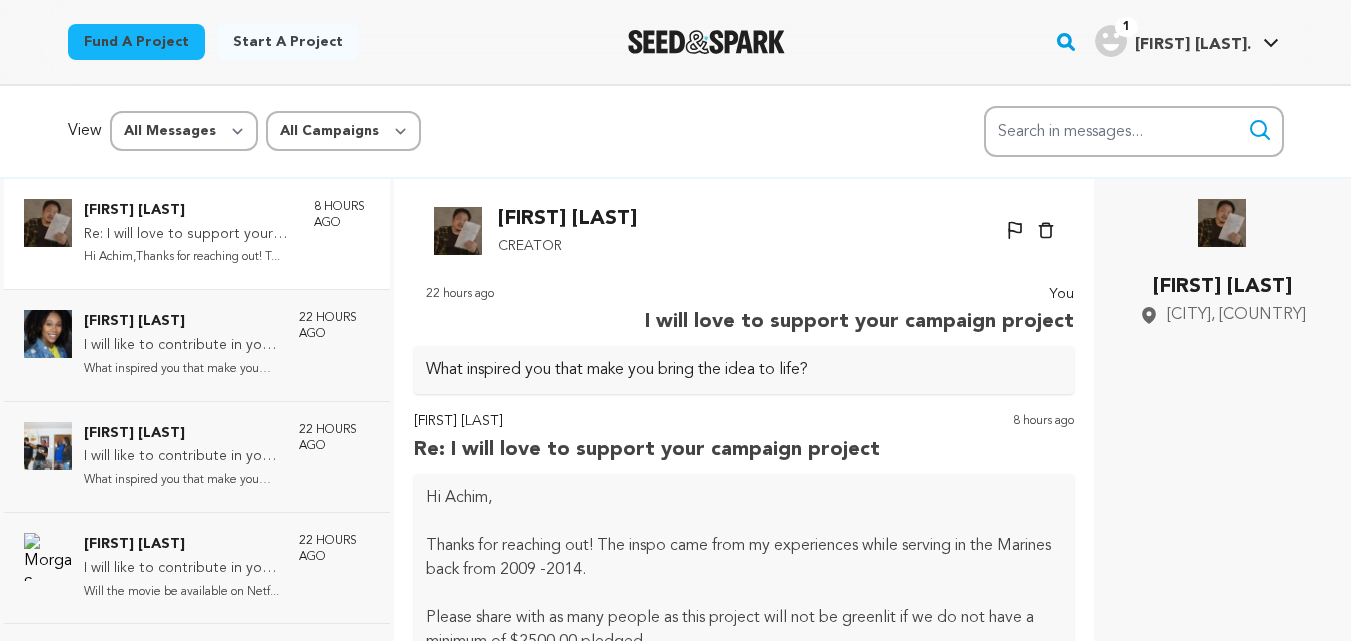 scroll, scrollTop: 75, scrollLeft: 0, axis: vertical 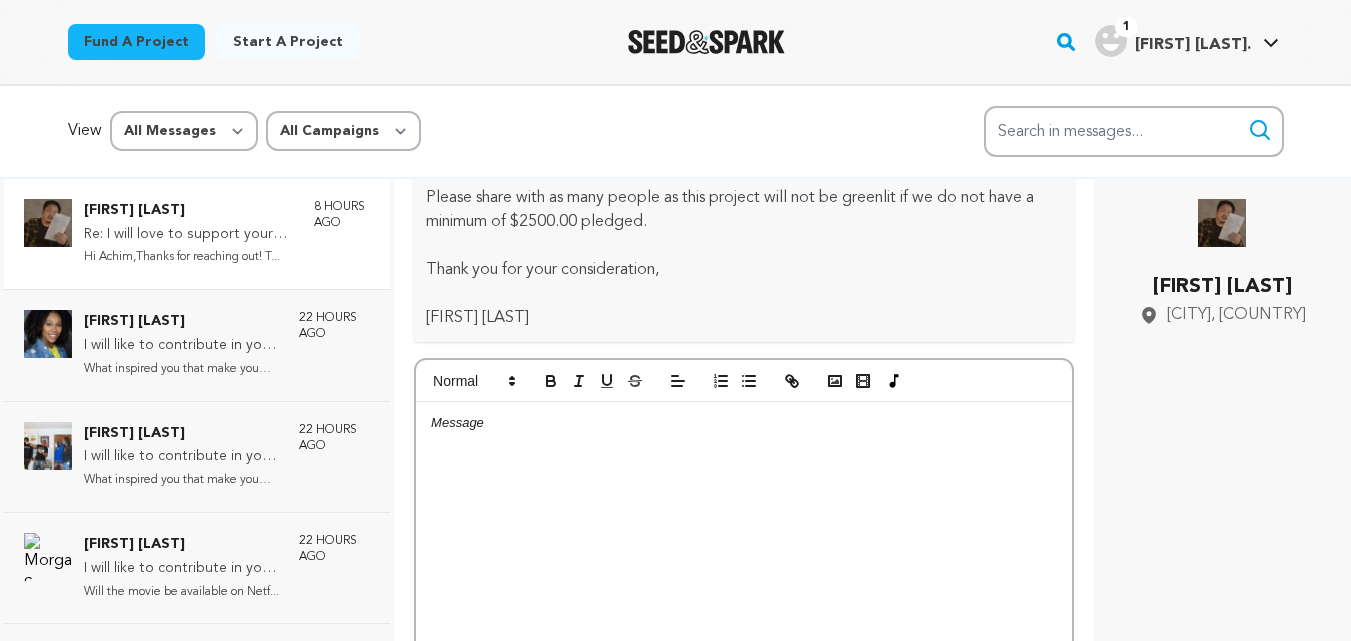 click at bounding box center [744, 423] 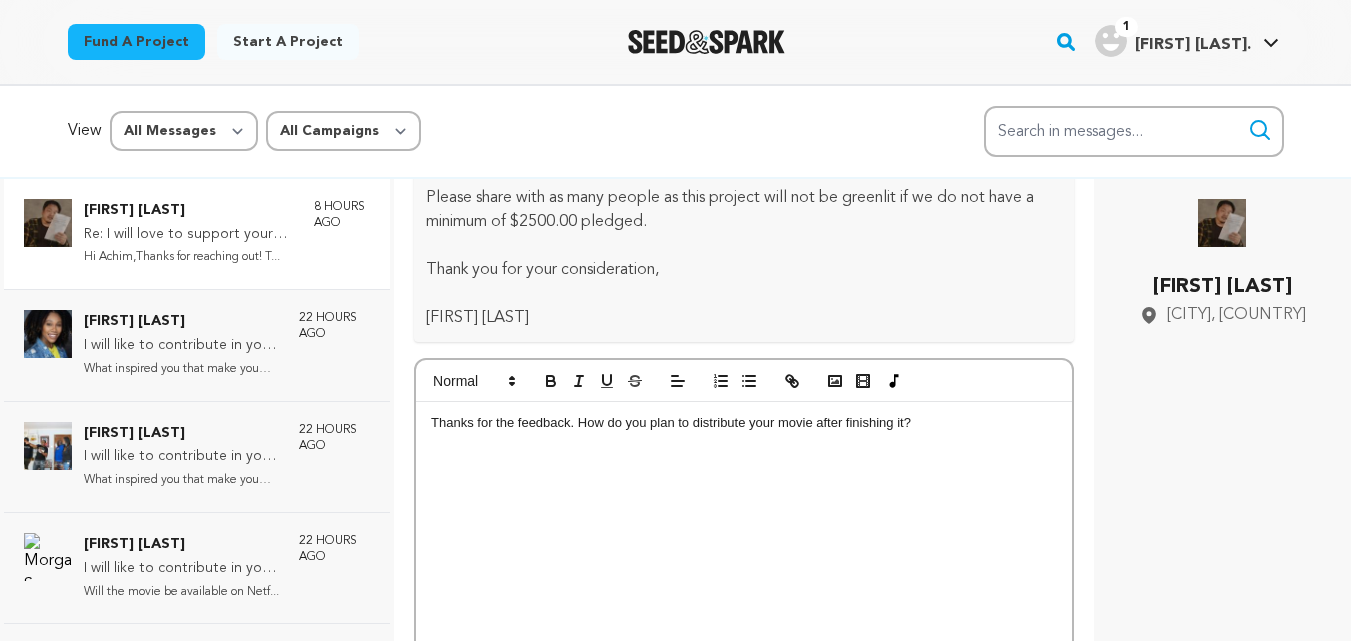 click on "John Varkados
Georgia, United States" at bounding box center [1222, 499] 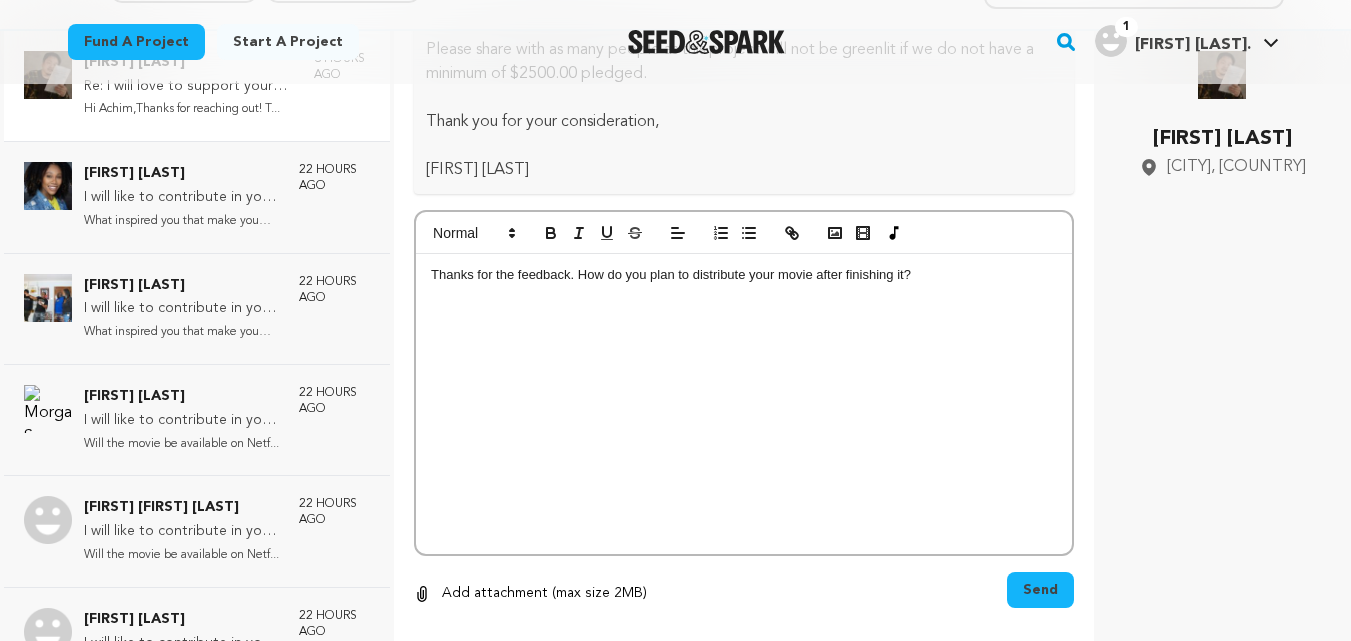scroll, scrollTop: 149, scrollLeft: 0, axis: vertical 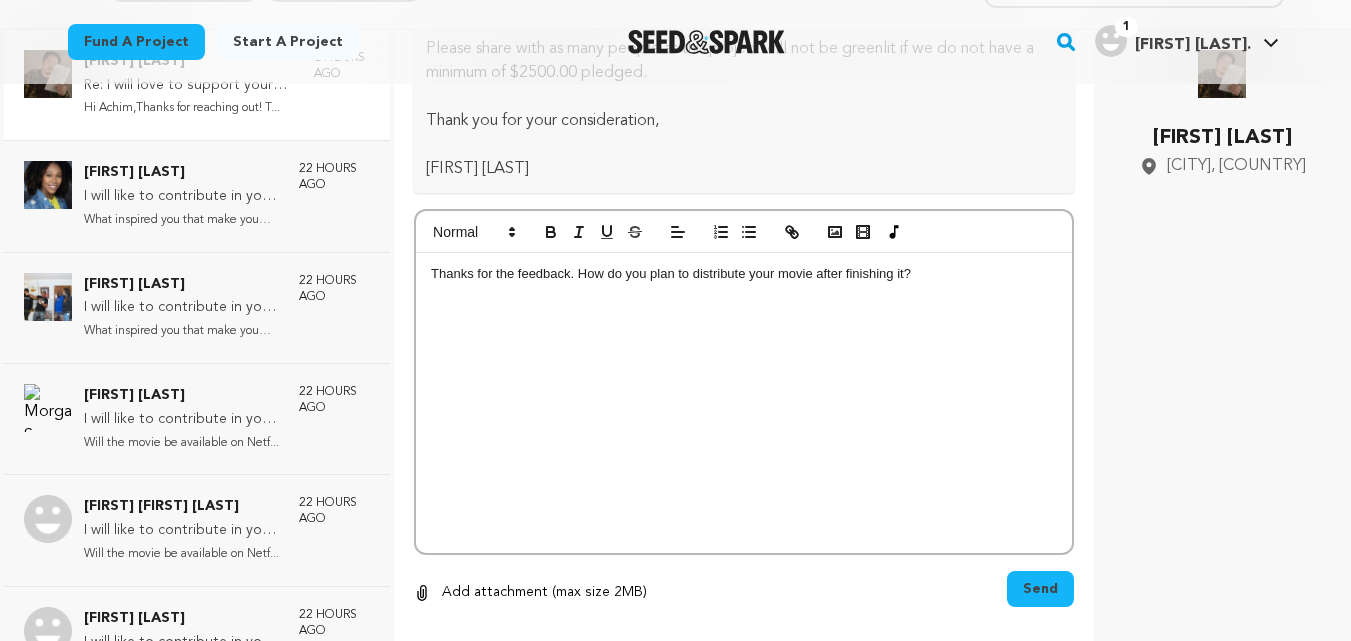click on "Send" at bounding box center [1040, 589] 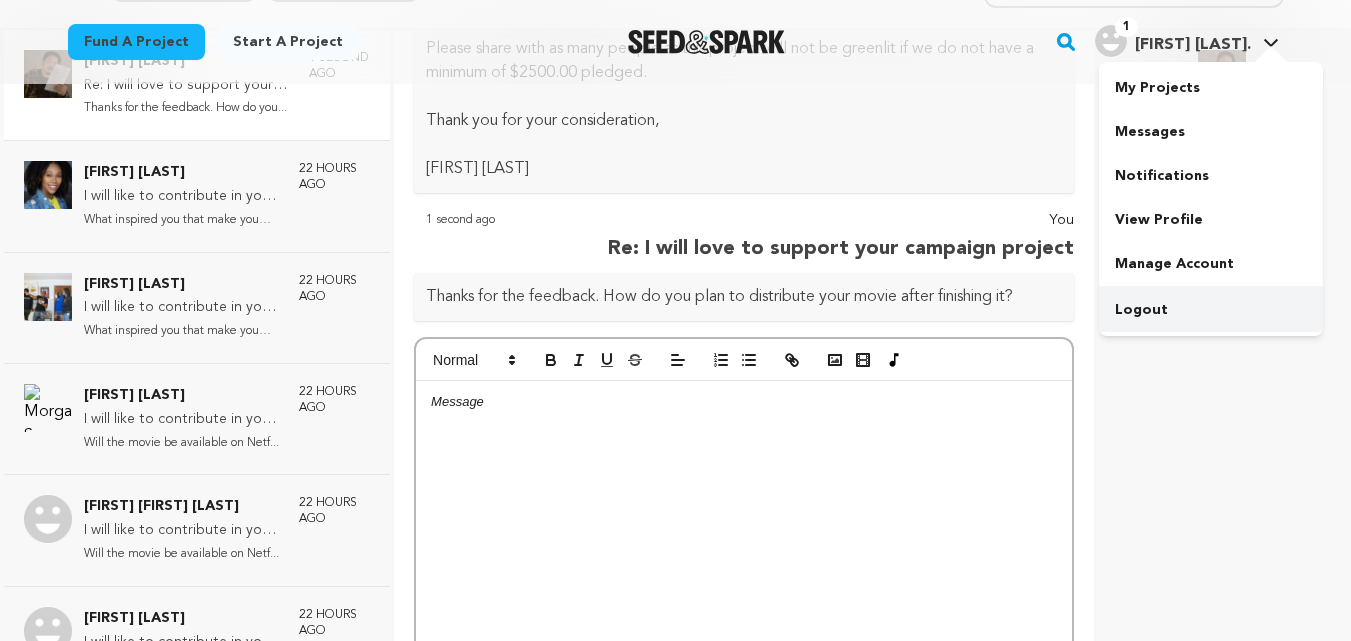 click on "Logout" at bounding box center [1211, 310] 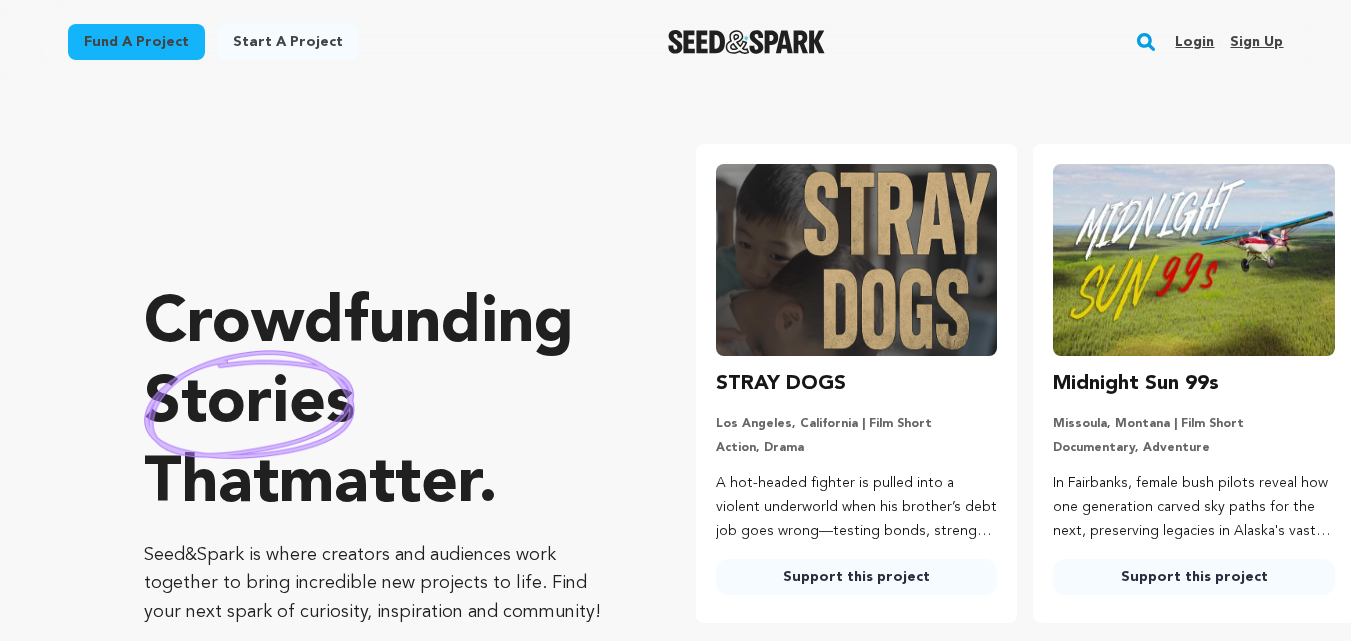 scroll, scrollTop: 0, scrollLeft: 0, axis: both 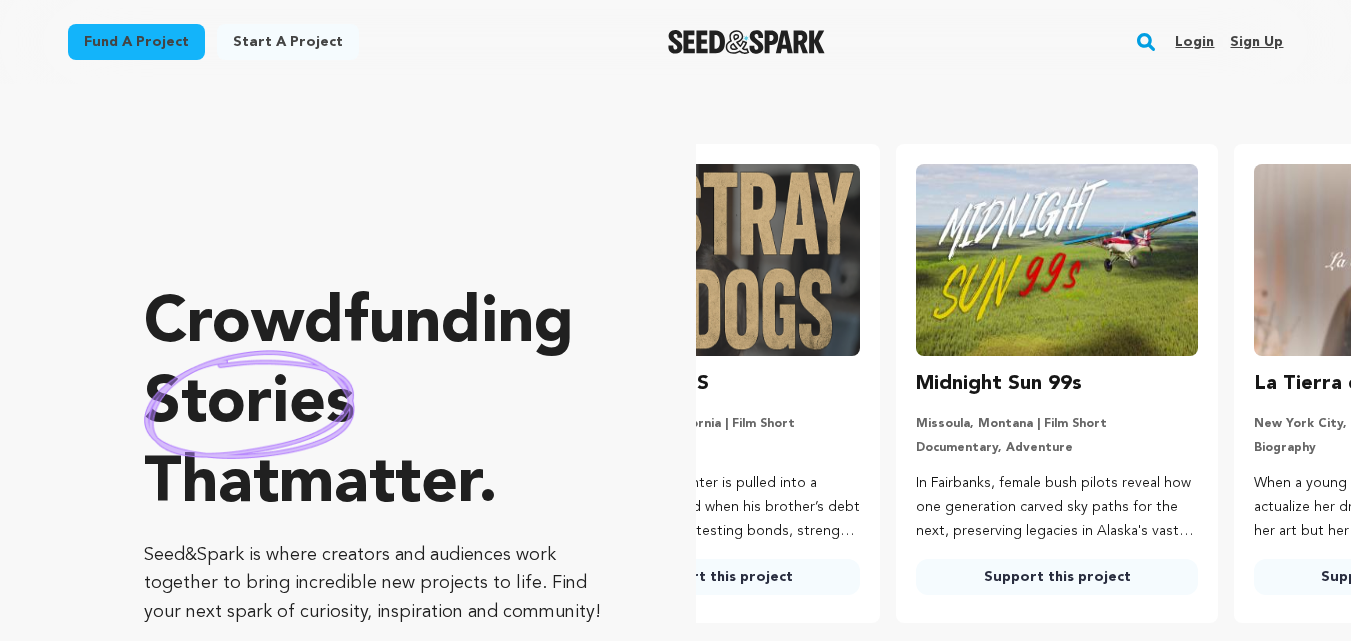 click on "Login" at bounding box center (1194, 42) 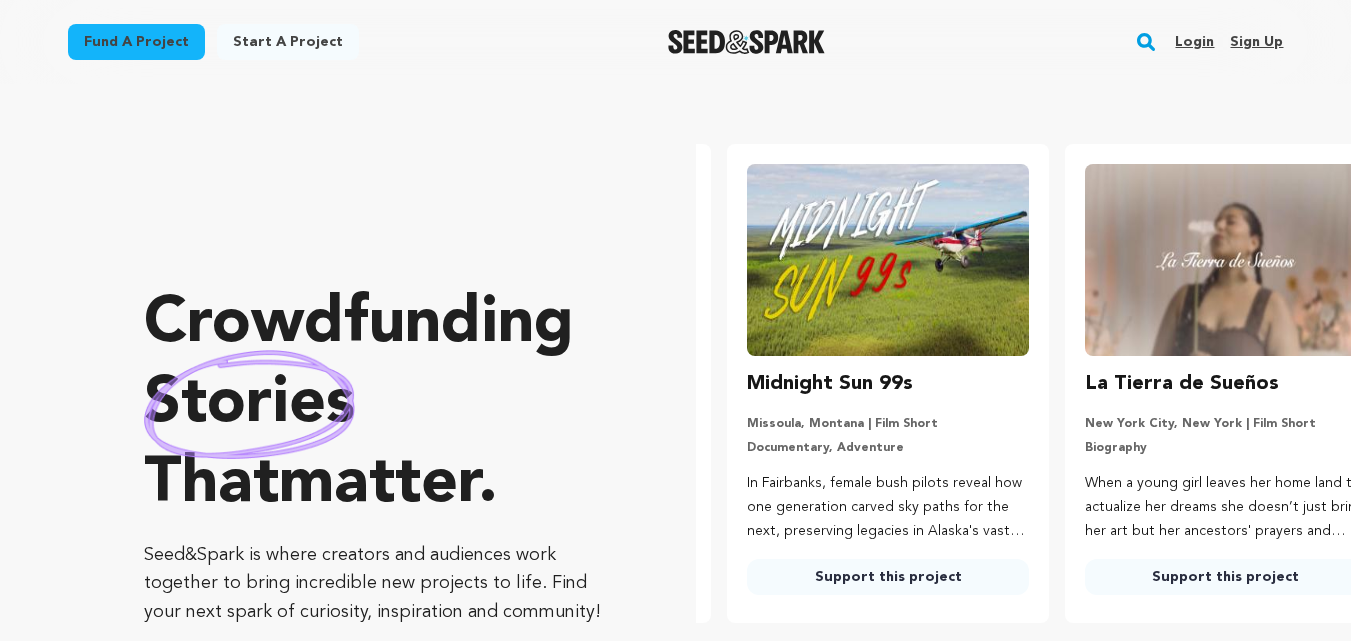 scroll, scrollTop: 0, scrollLeft: 354, axis: horizontal 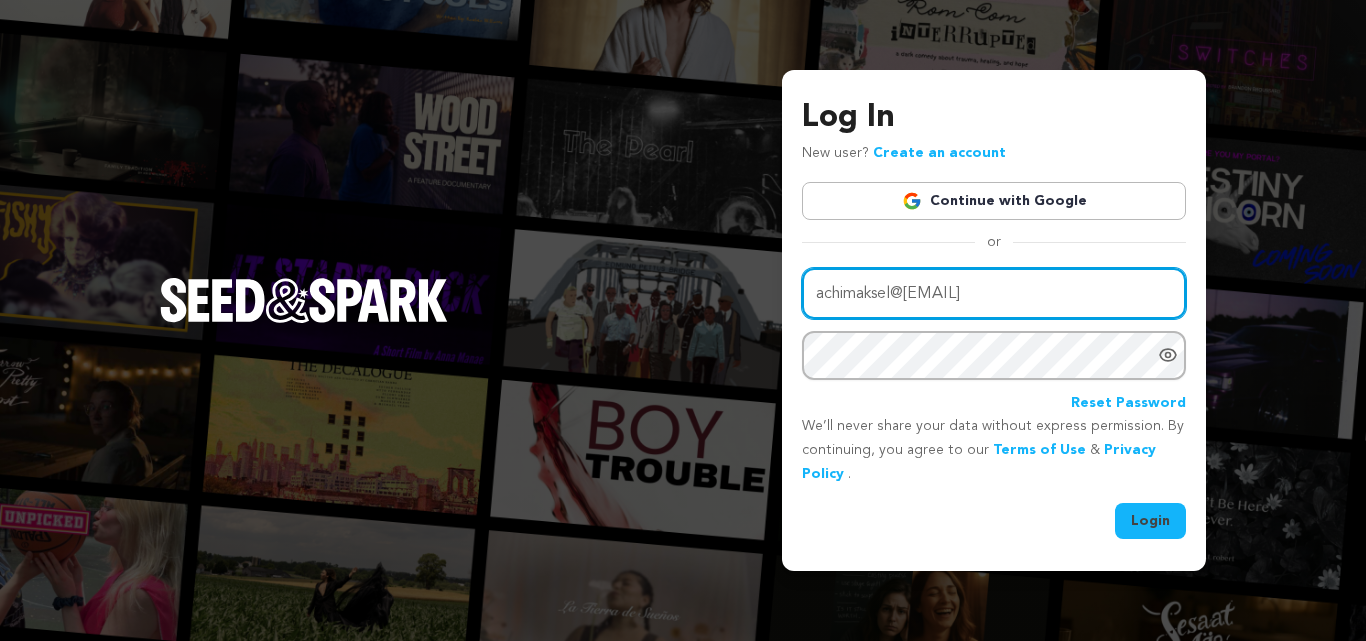 click on "achimaksel@gmail.com" at bounding box center [994, 293] 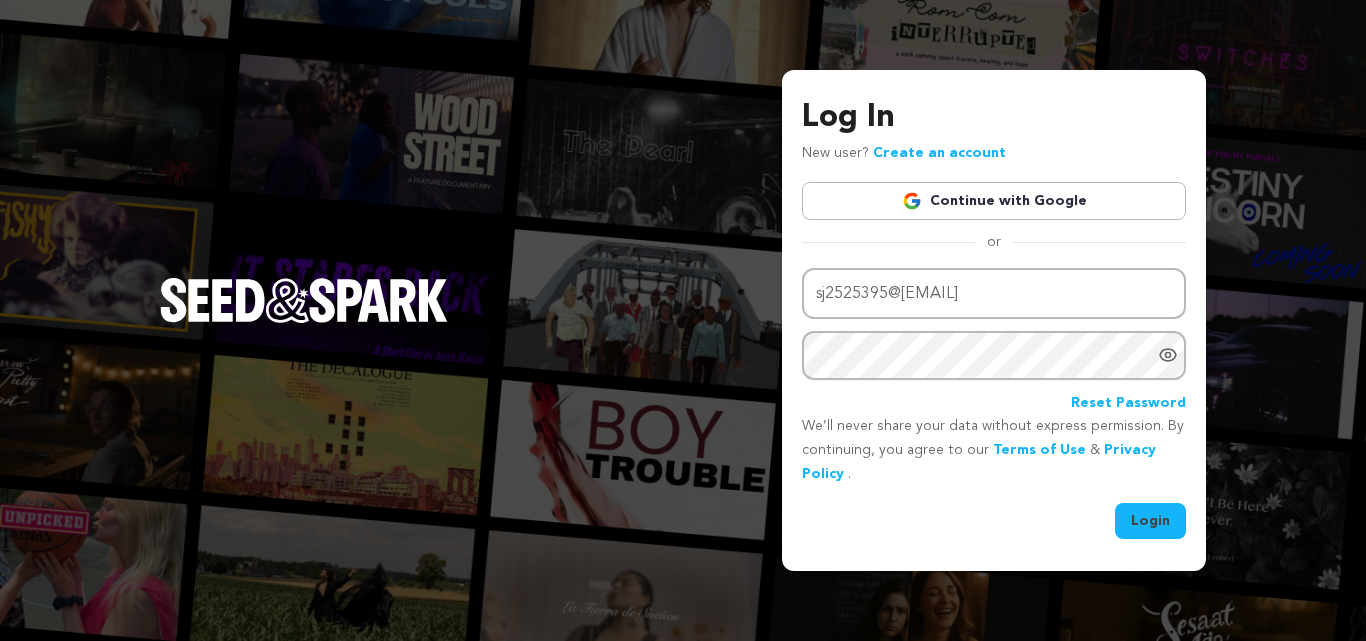 click on "Login" at bounding box center [1150, 521] 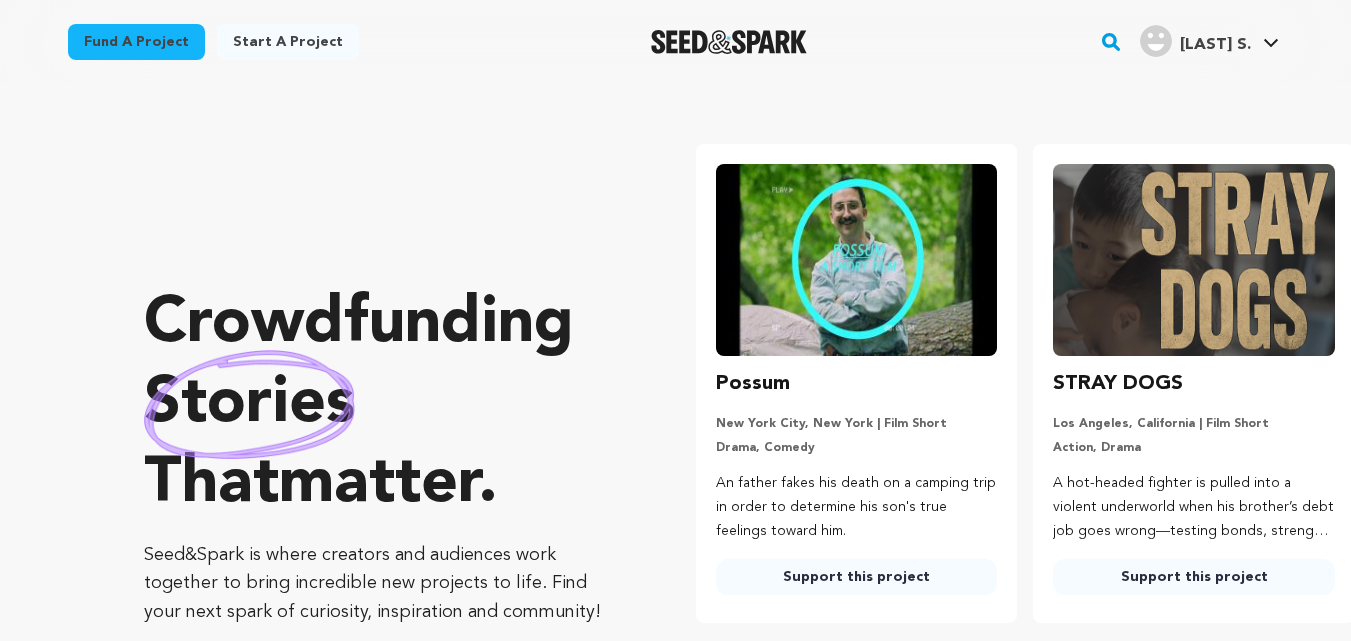 scroll, scrollTop: 0, scrollLeft: 0, axis: both 